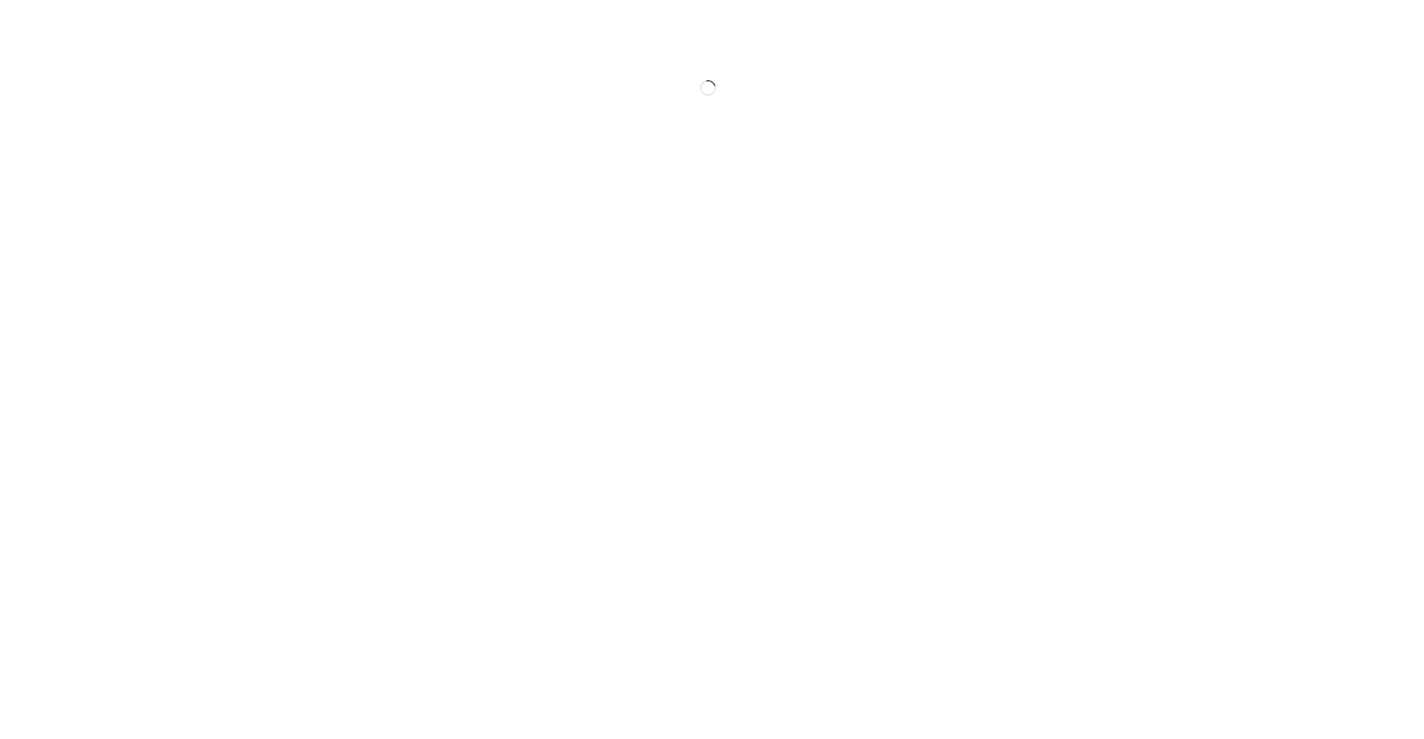scroll, scrollTop: 0, scrollLeft: 0, axis: both 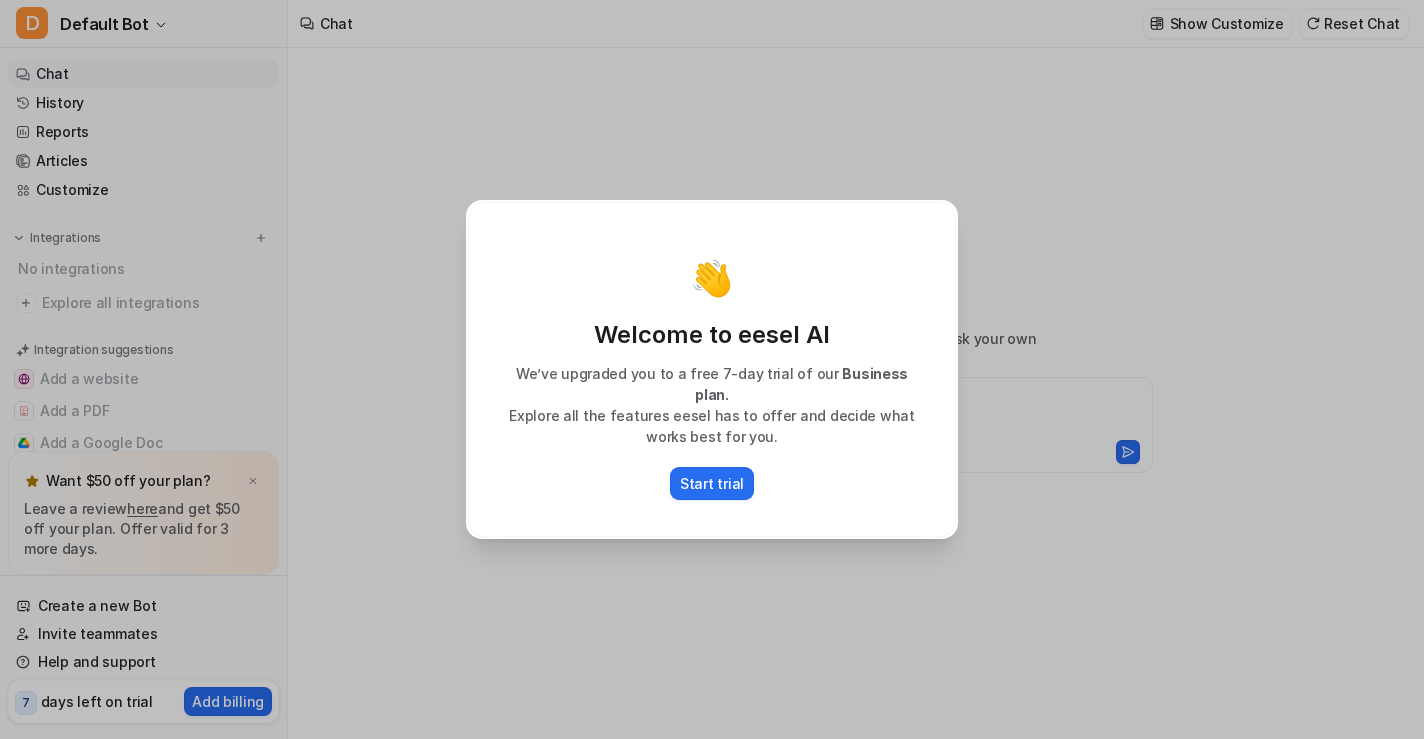 type on "**********" 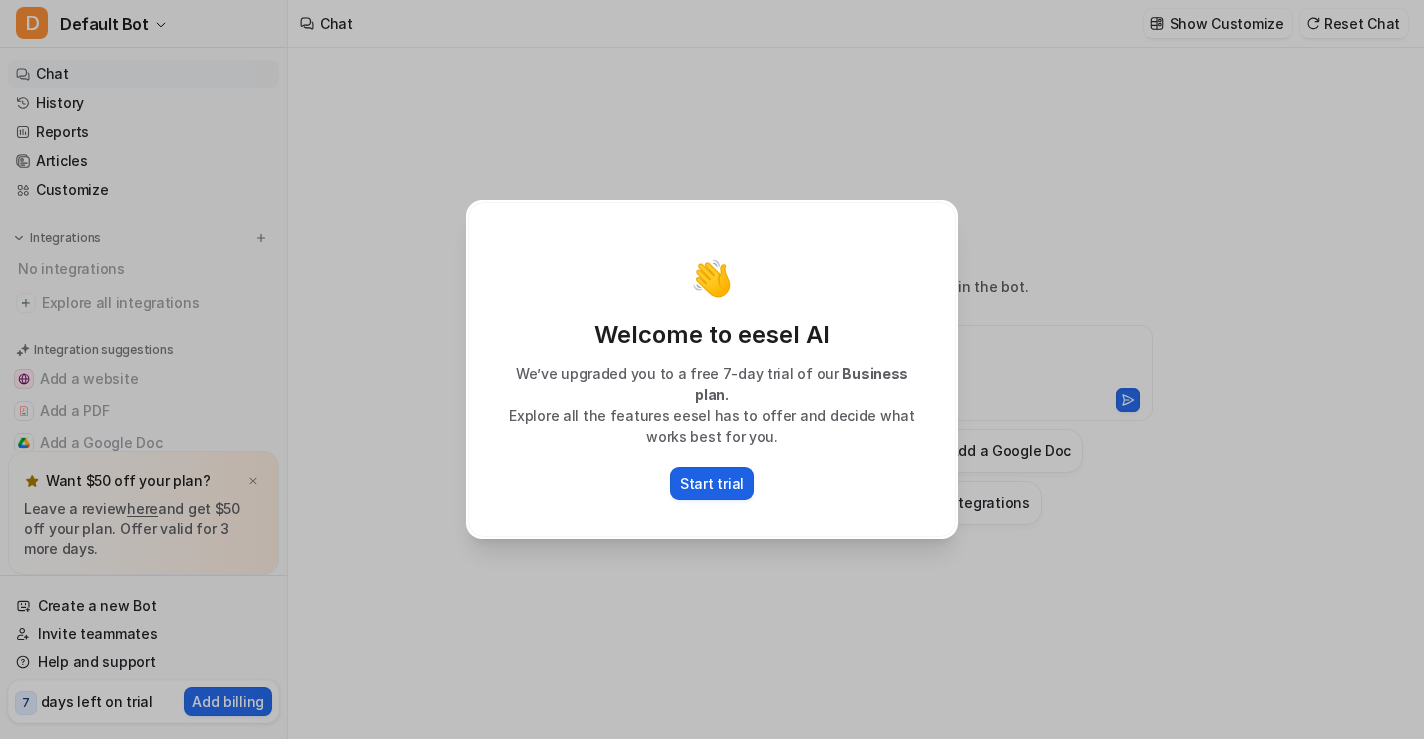 click on "Start trial" at bounding box center (712, 483) 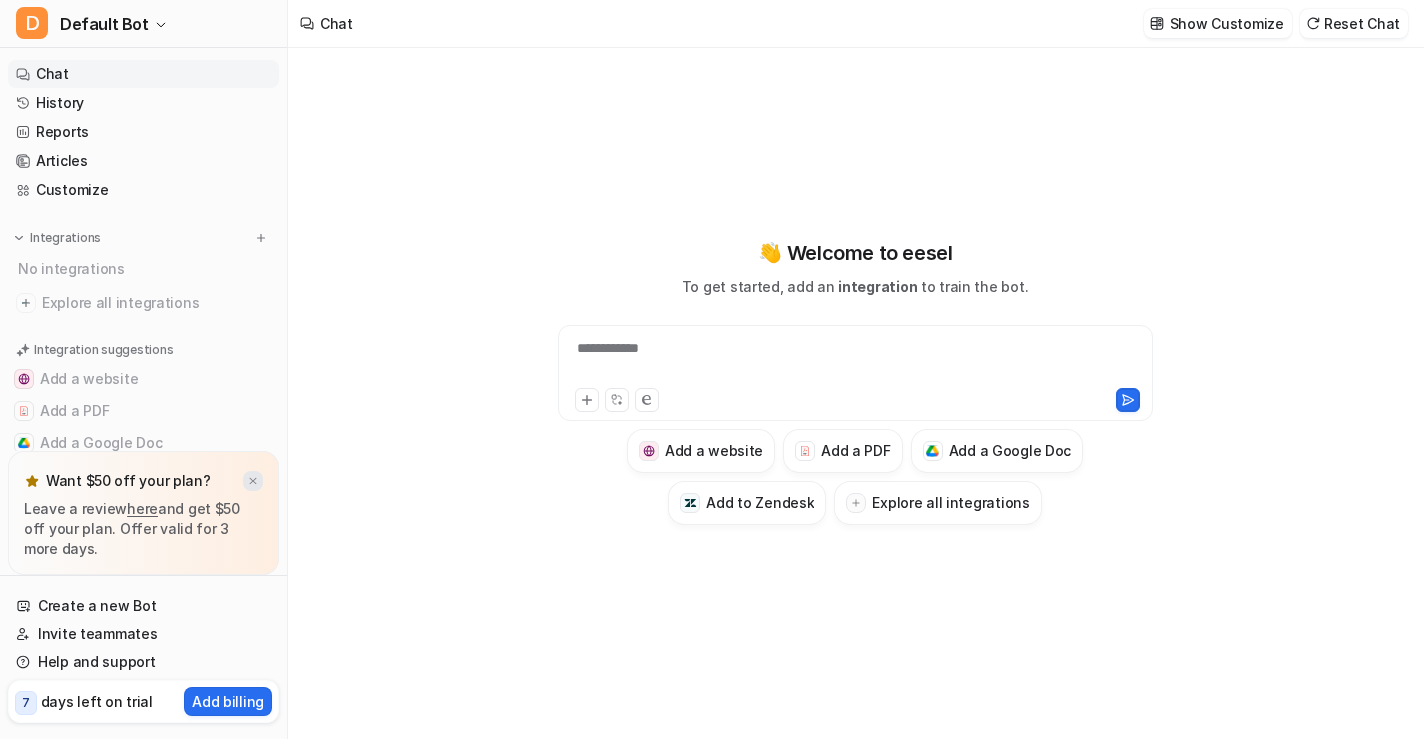 click at bounding box center (253, 481) 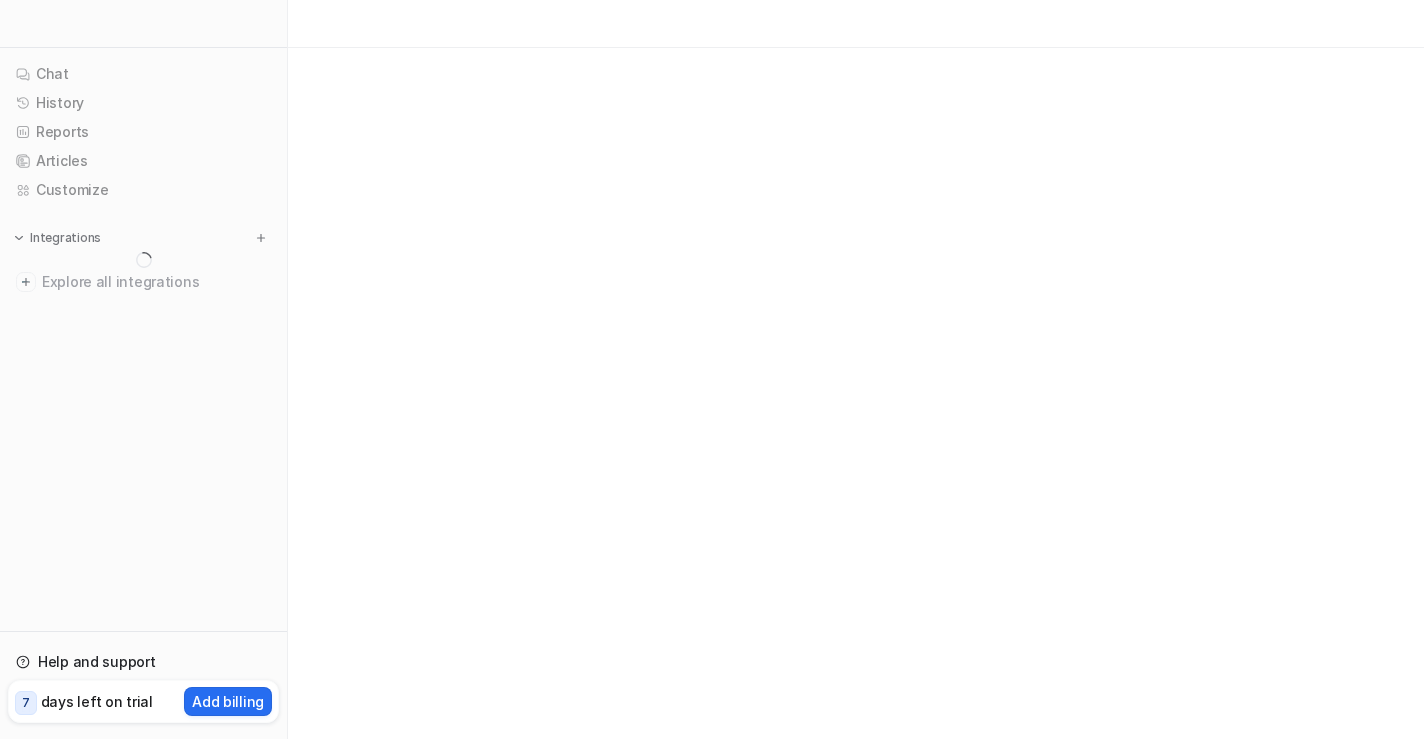 scroll, scrollTop: 0, scrollLeft: 0, axis: both 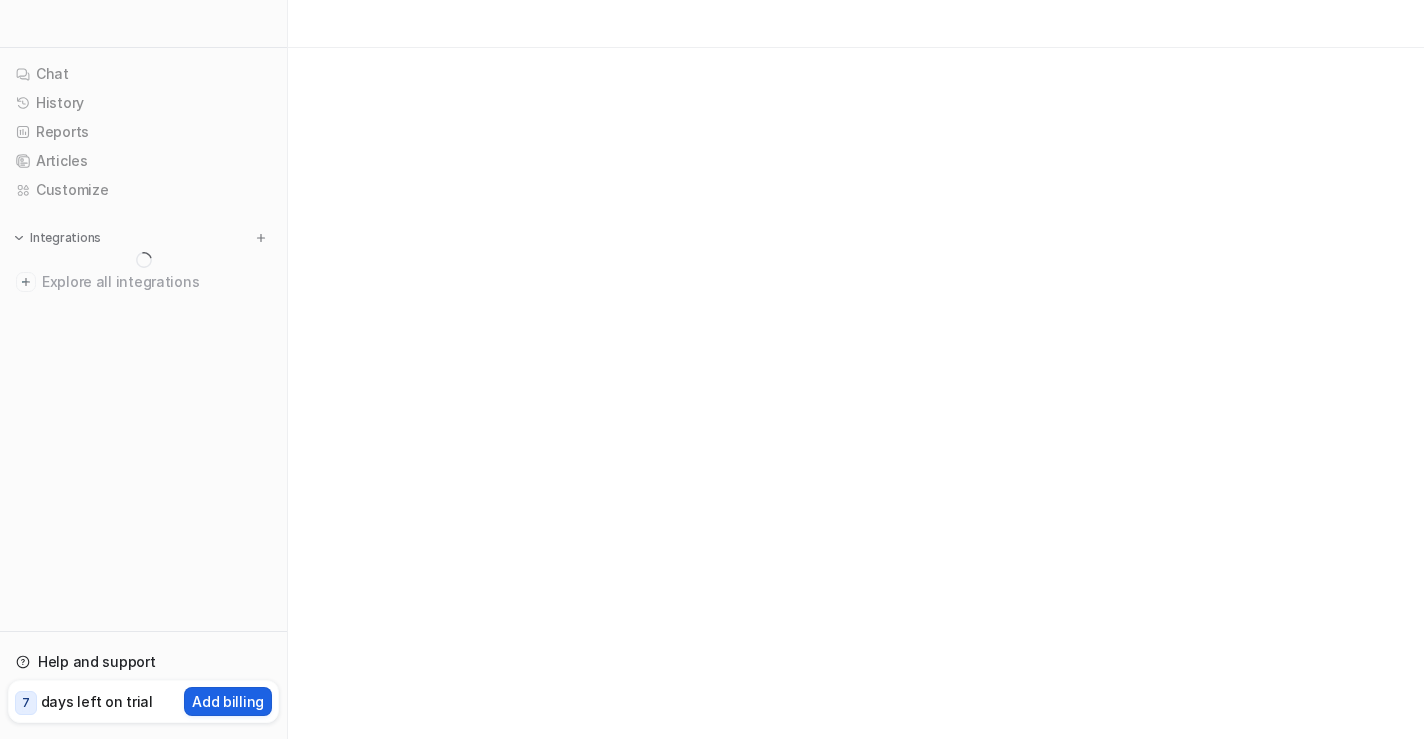 click on "Add billing" at bounding box center (228, 701) 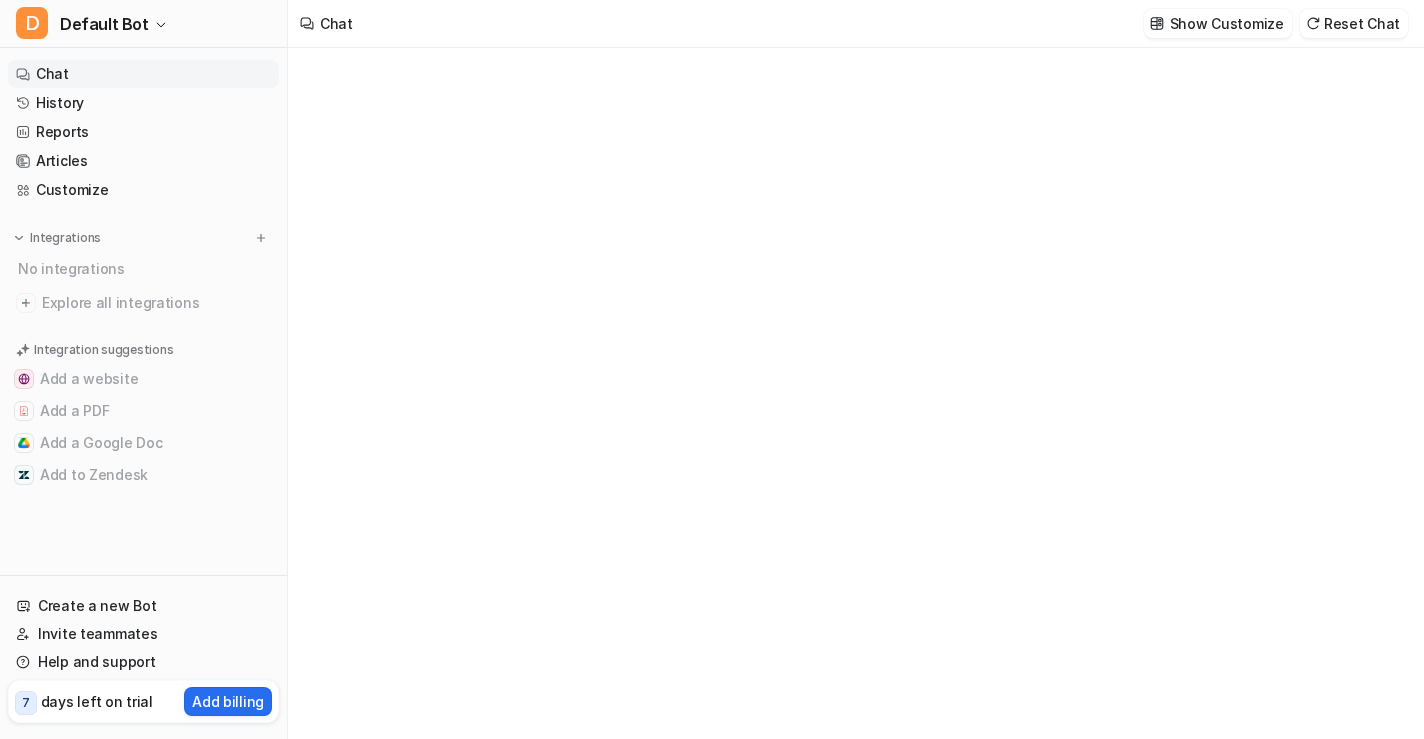 type on "**********" 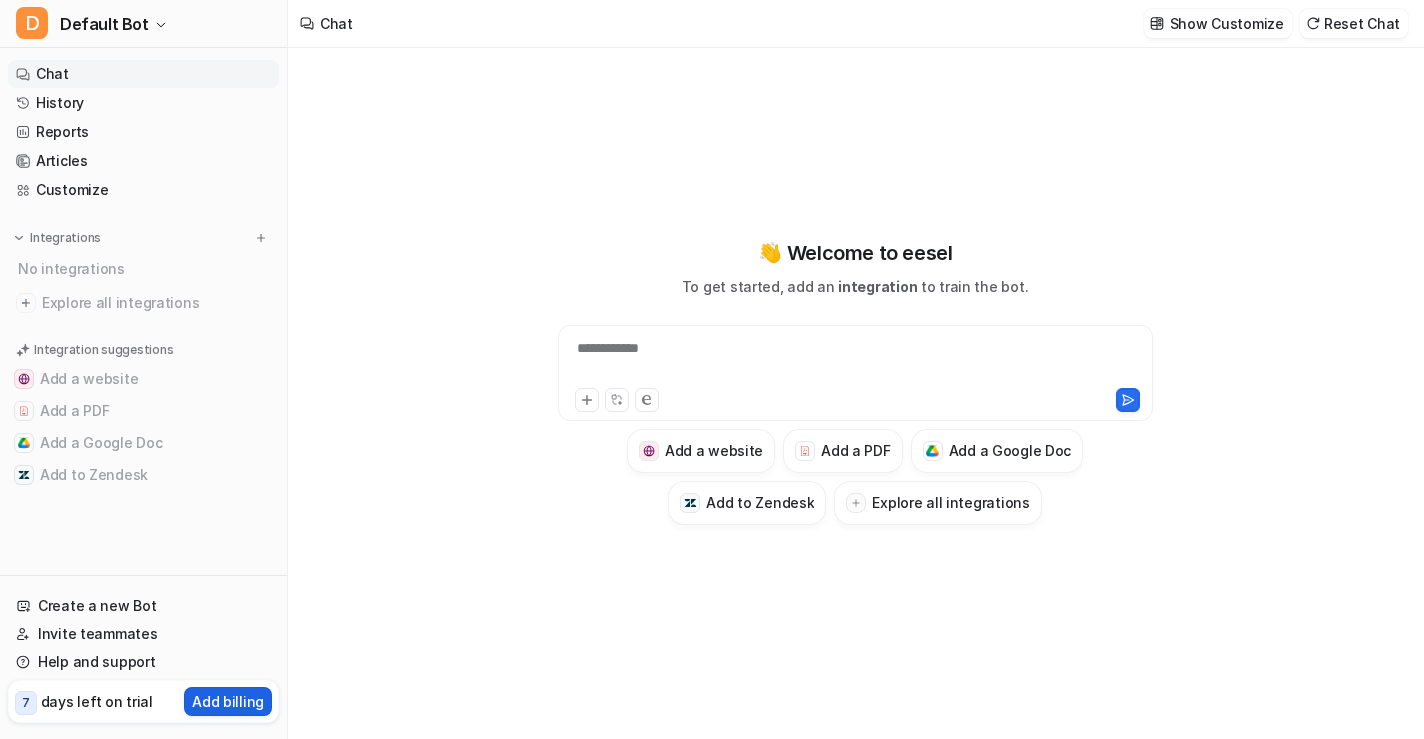 click on "Add billing" at bounding box center (228, 701) 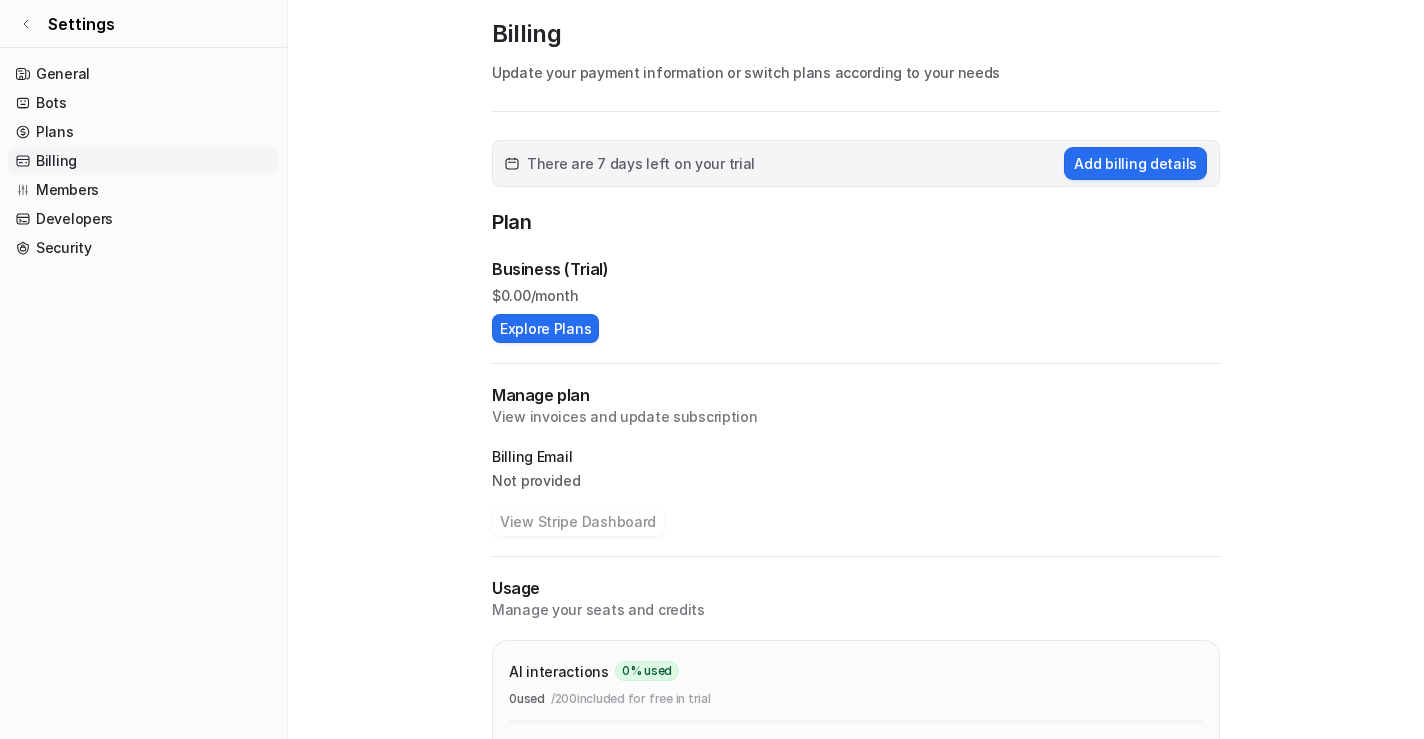 scroll, scrollTop: 57, scrollLeft: 0, axis: vertical 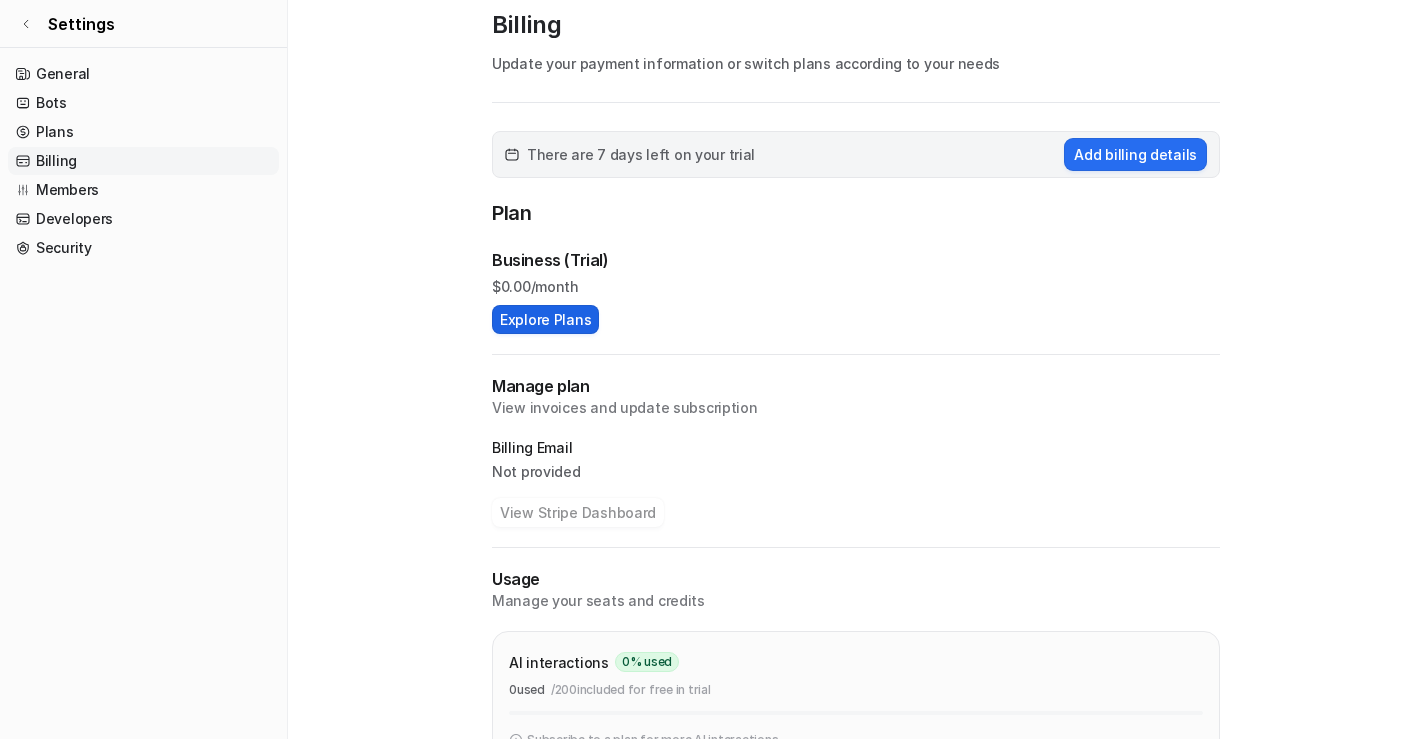 click on "Explore Plans" at bounding box center [545, 319] 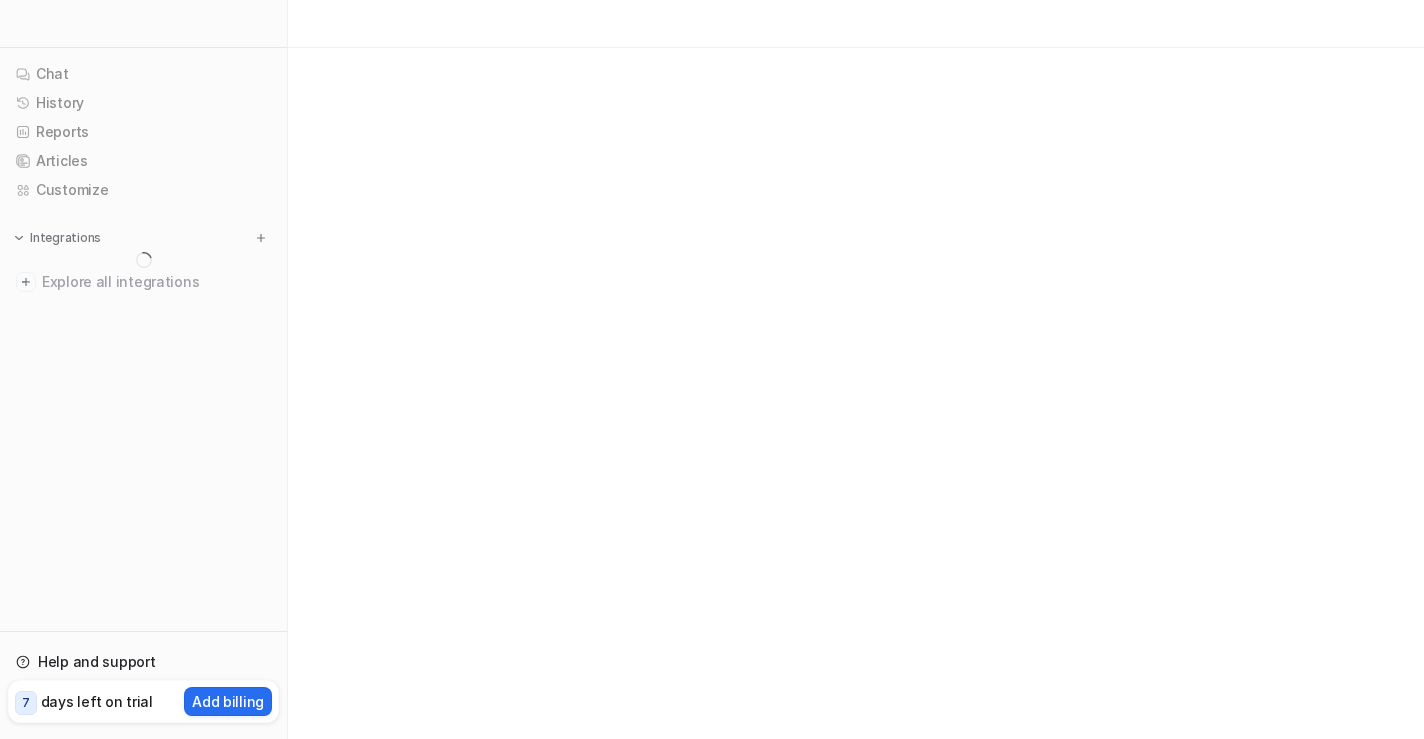 scroll, scrollTop: 0, scrollLeft: 0, axis: both 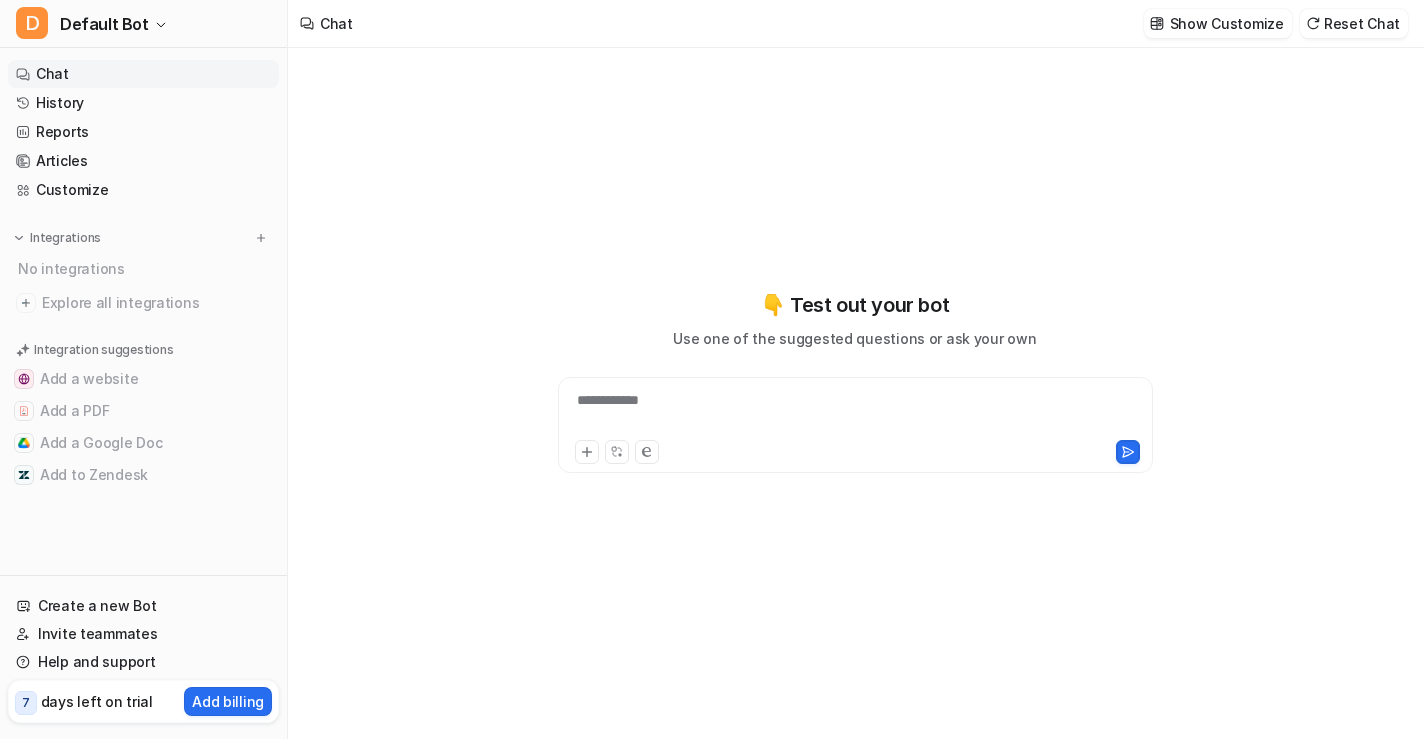type on "**********" 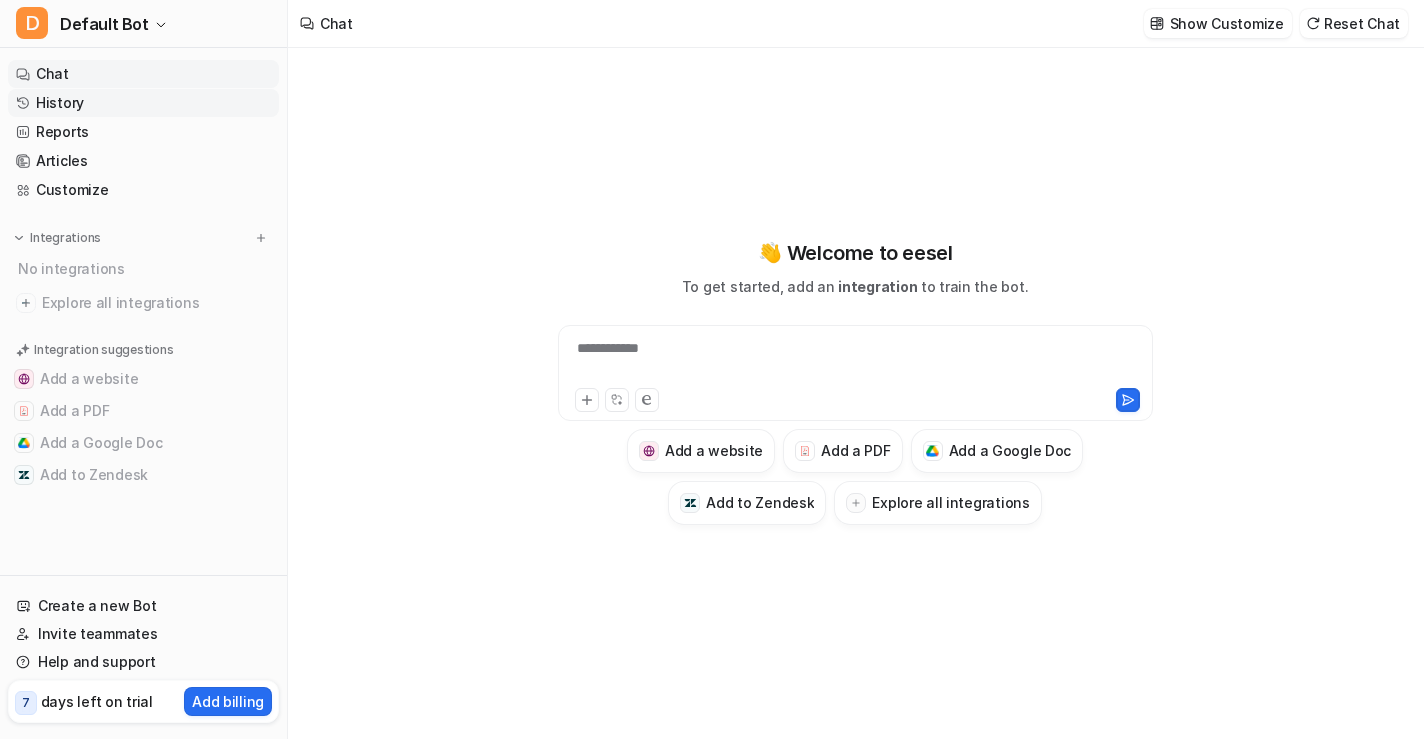 click on "History" at bounding box center [143, 103] 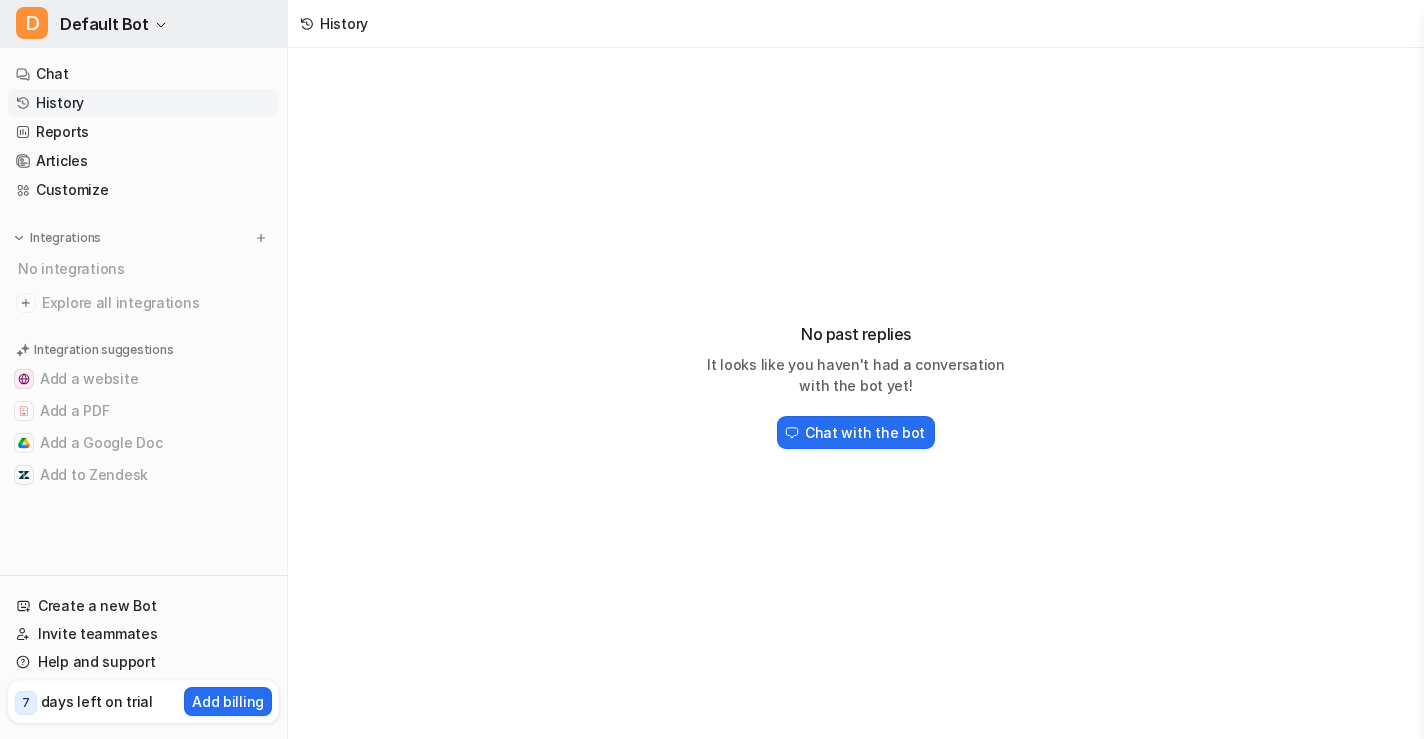 click on "Default Bot" at bounding box center [104, 24] 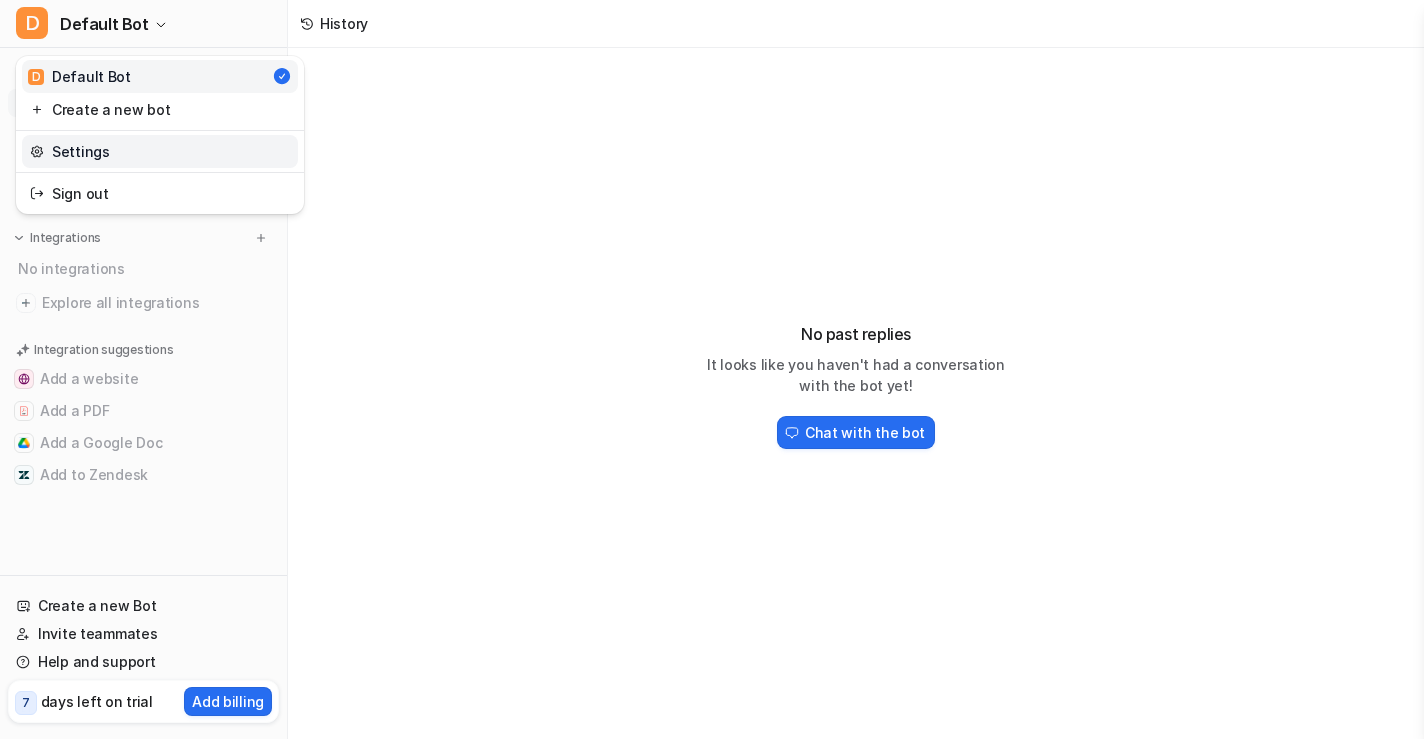 click on "Settings" at bounding box center (160, 151) 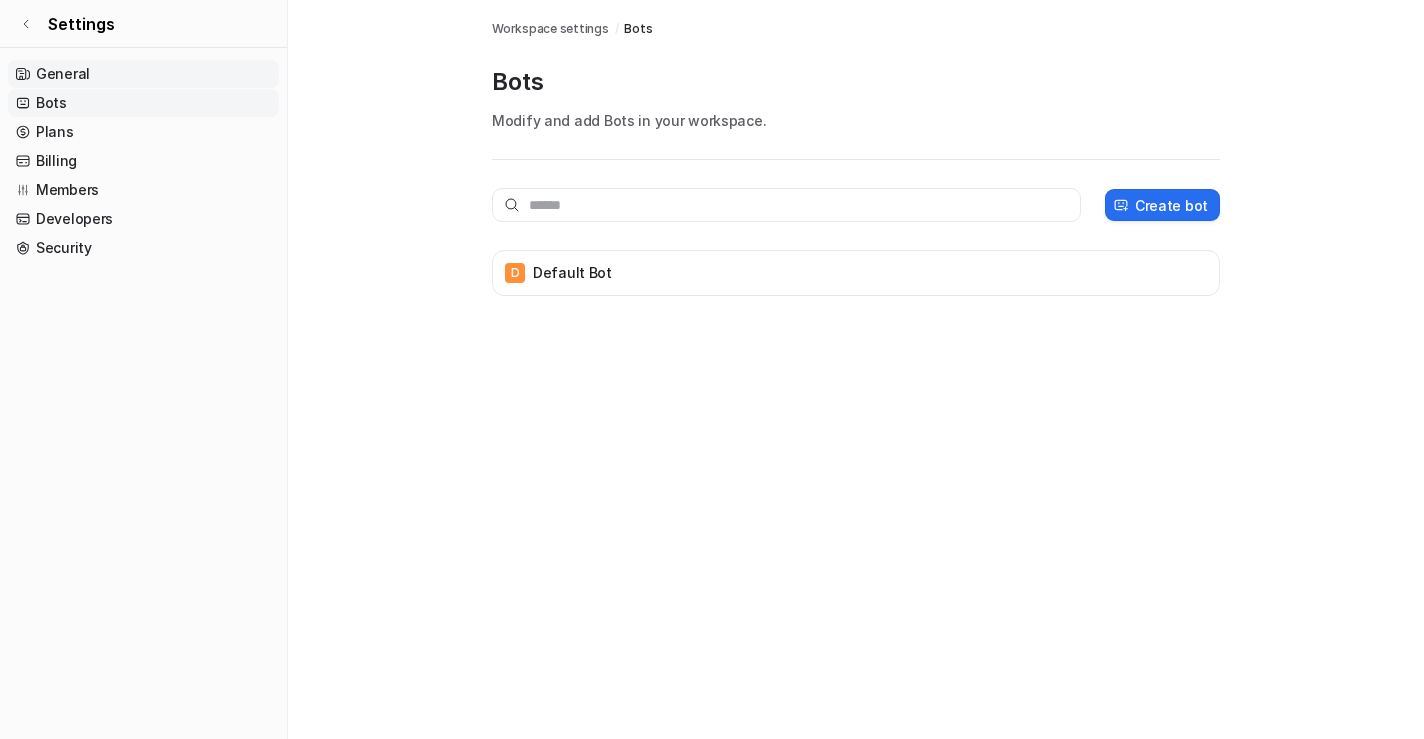 click on "General" at bounding box center [143, 74] 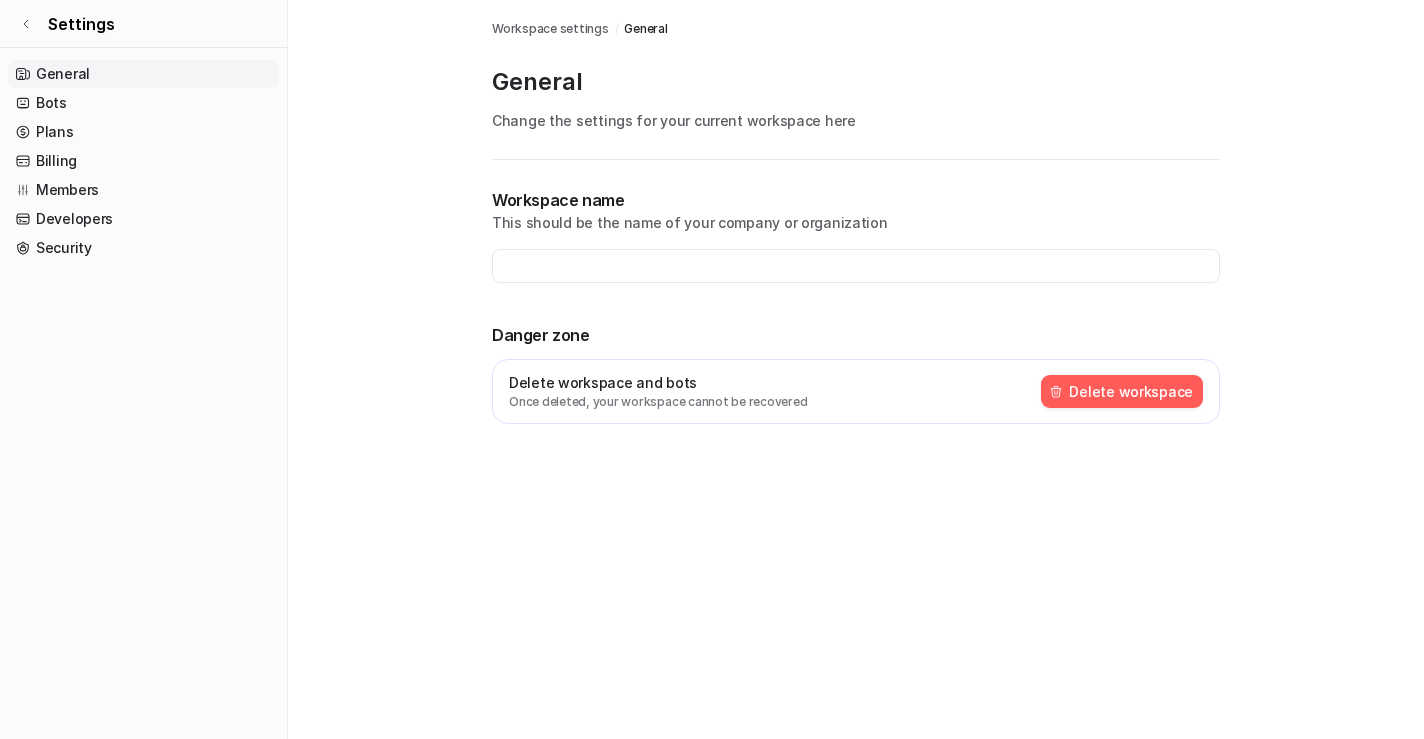 type on "**********" 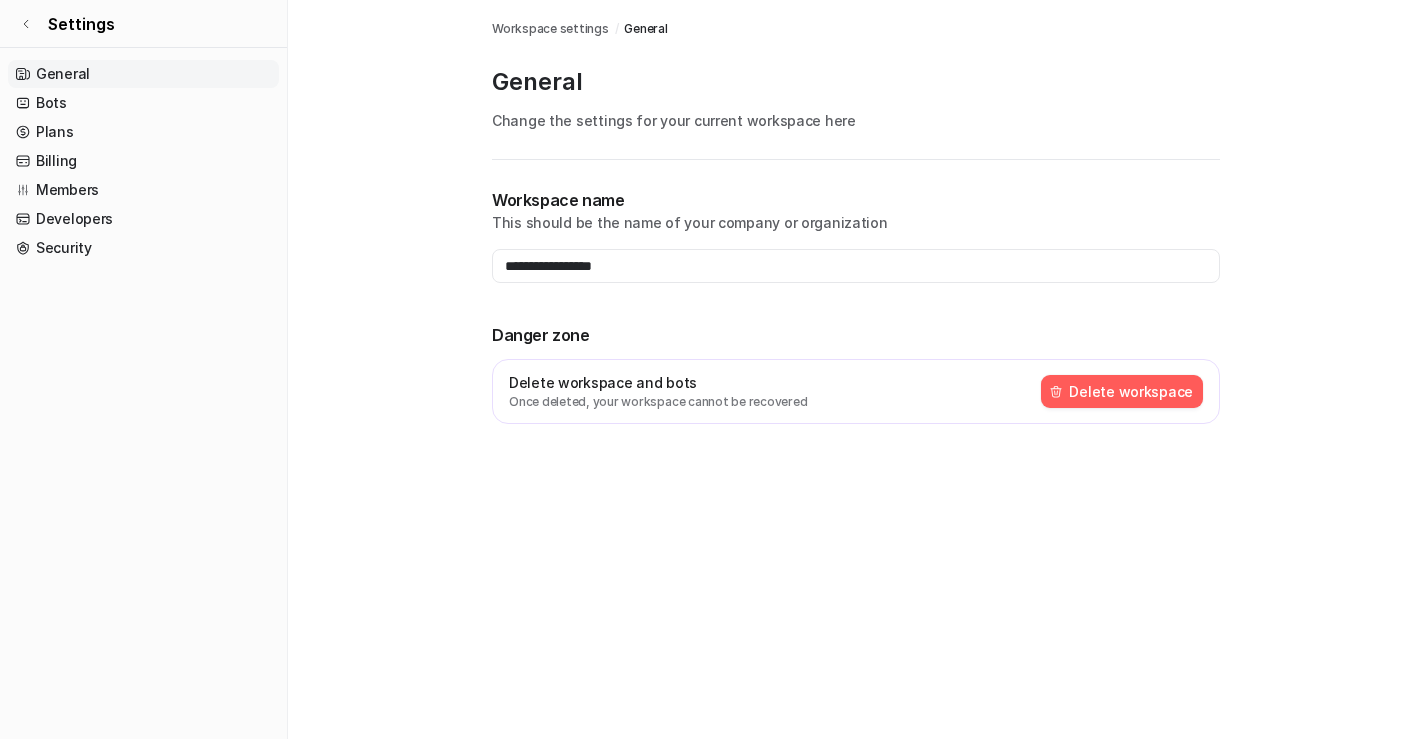 click on "Delete workspace" at bounding box center (1122, 391) 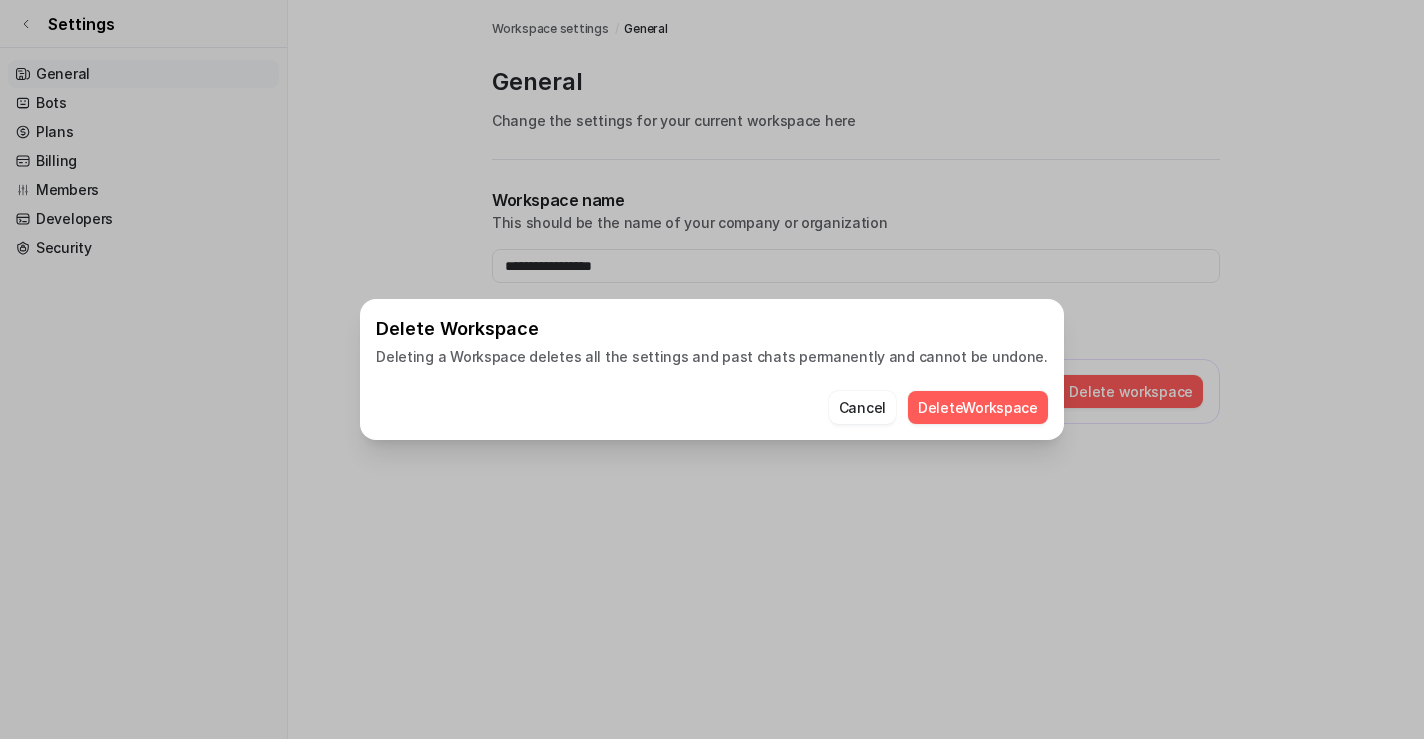 click on "Delete  Workspace" at bounding box center (978, 407) 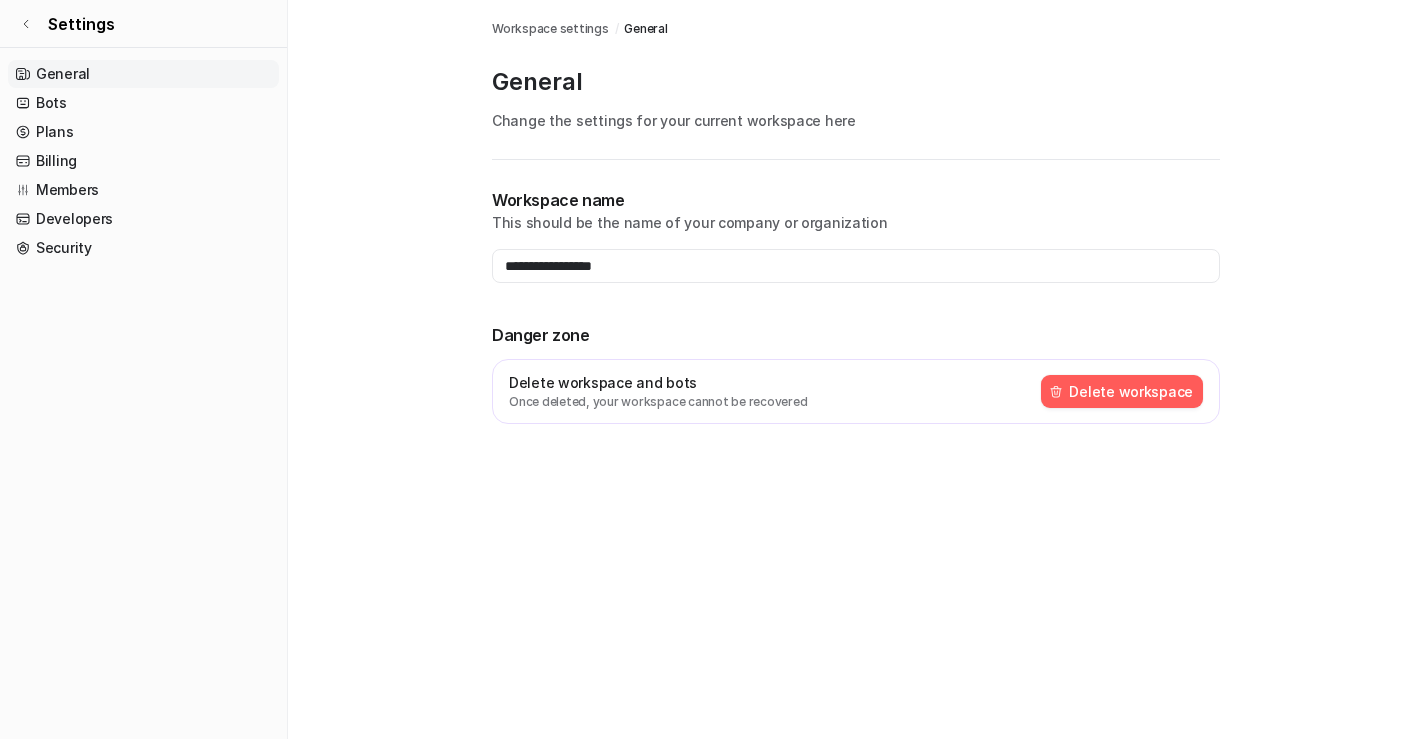 type 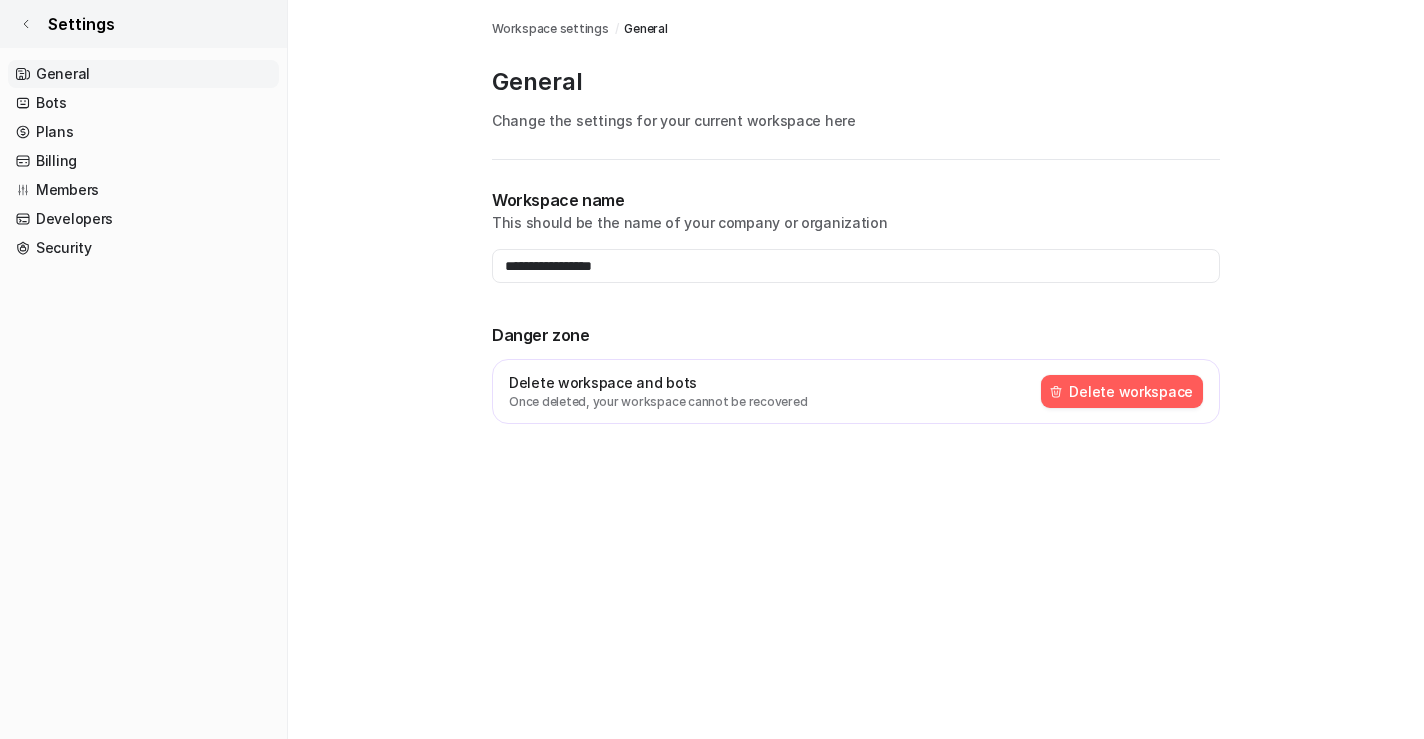 click on "Settings" at bounding box center (143, 24) 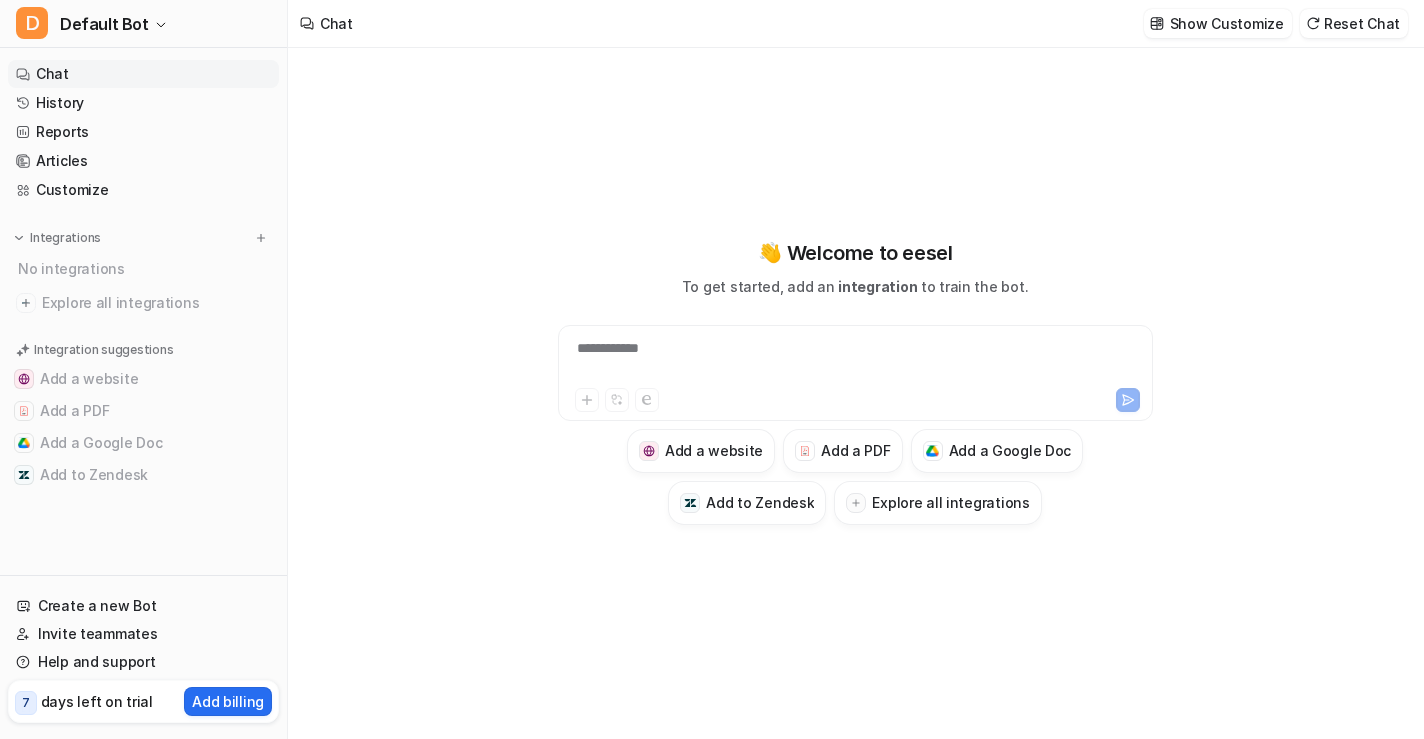 click on "Chat" at bounding box center [143, 74] 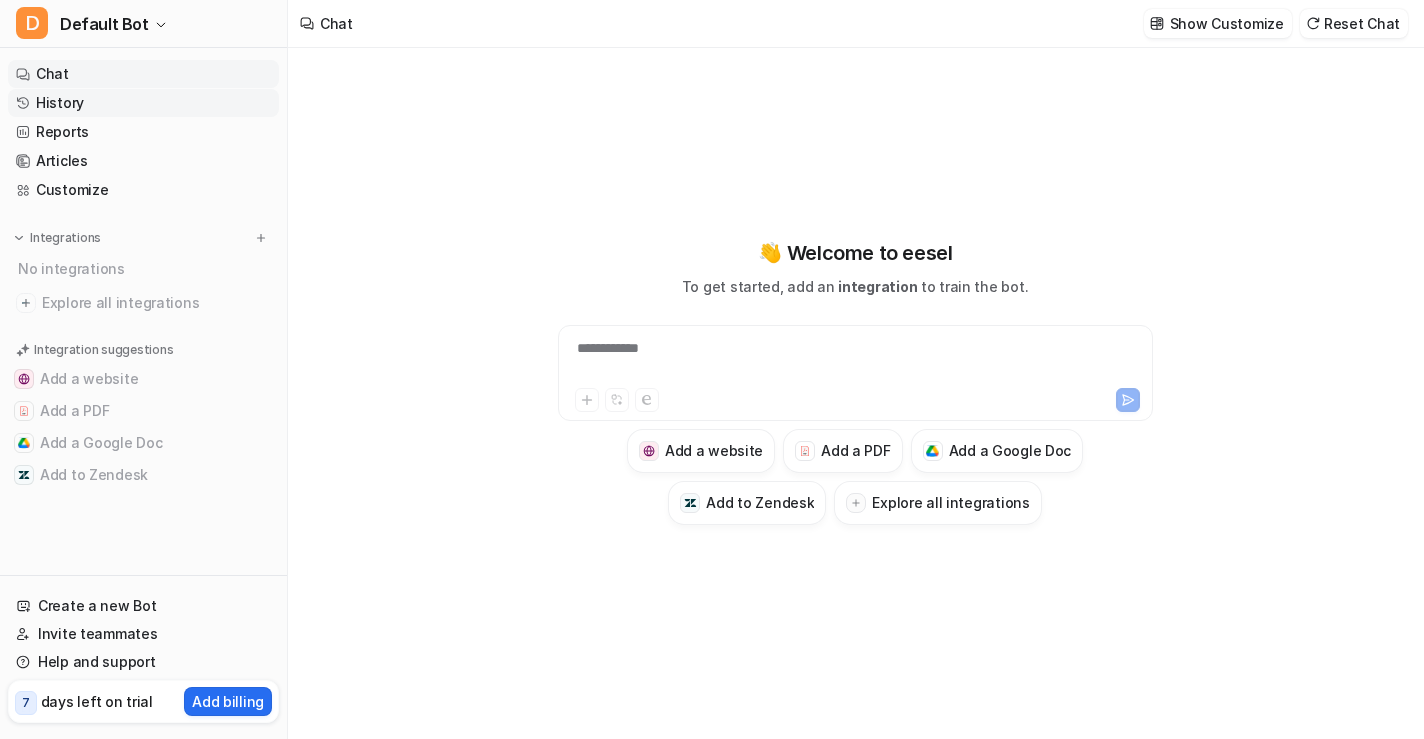 click on "History" at bounding box center [143, 103] 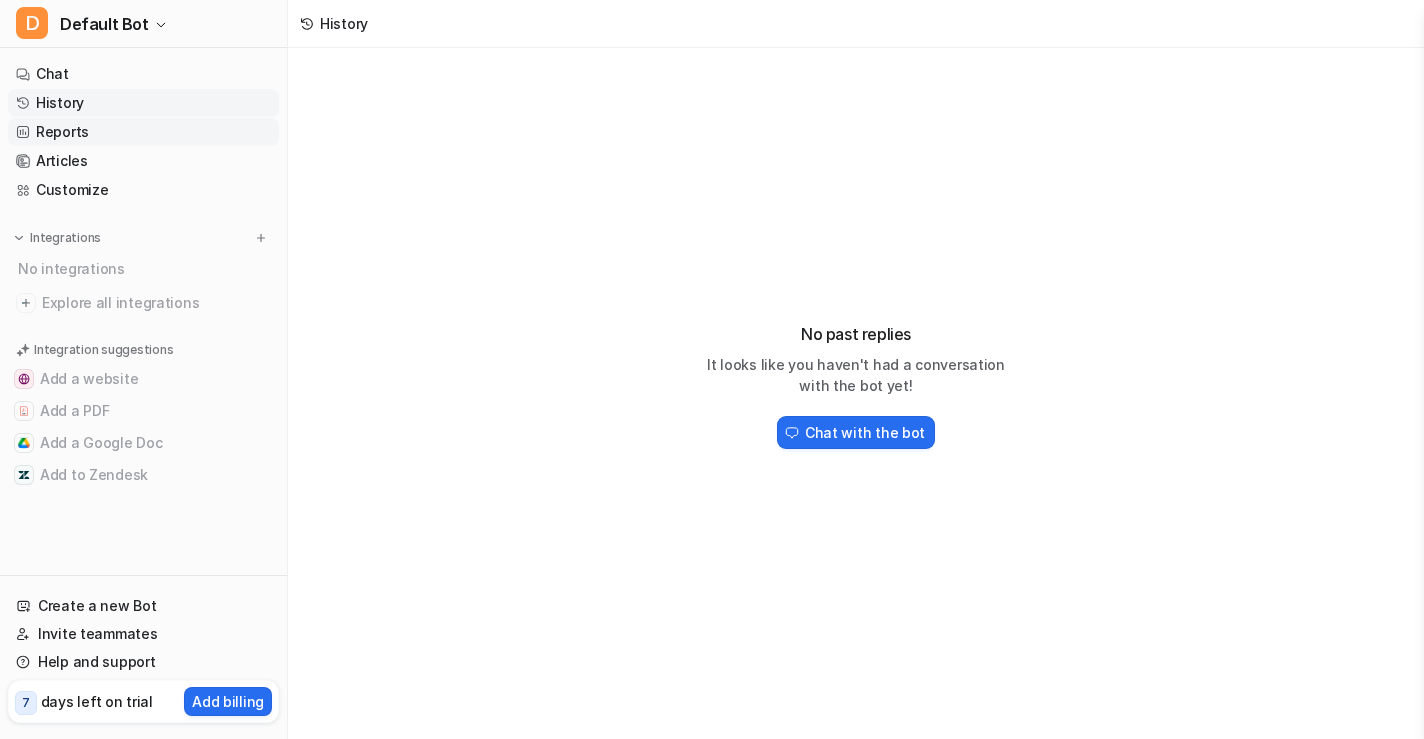 click on "Reports" at bounding box center [143, 132] 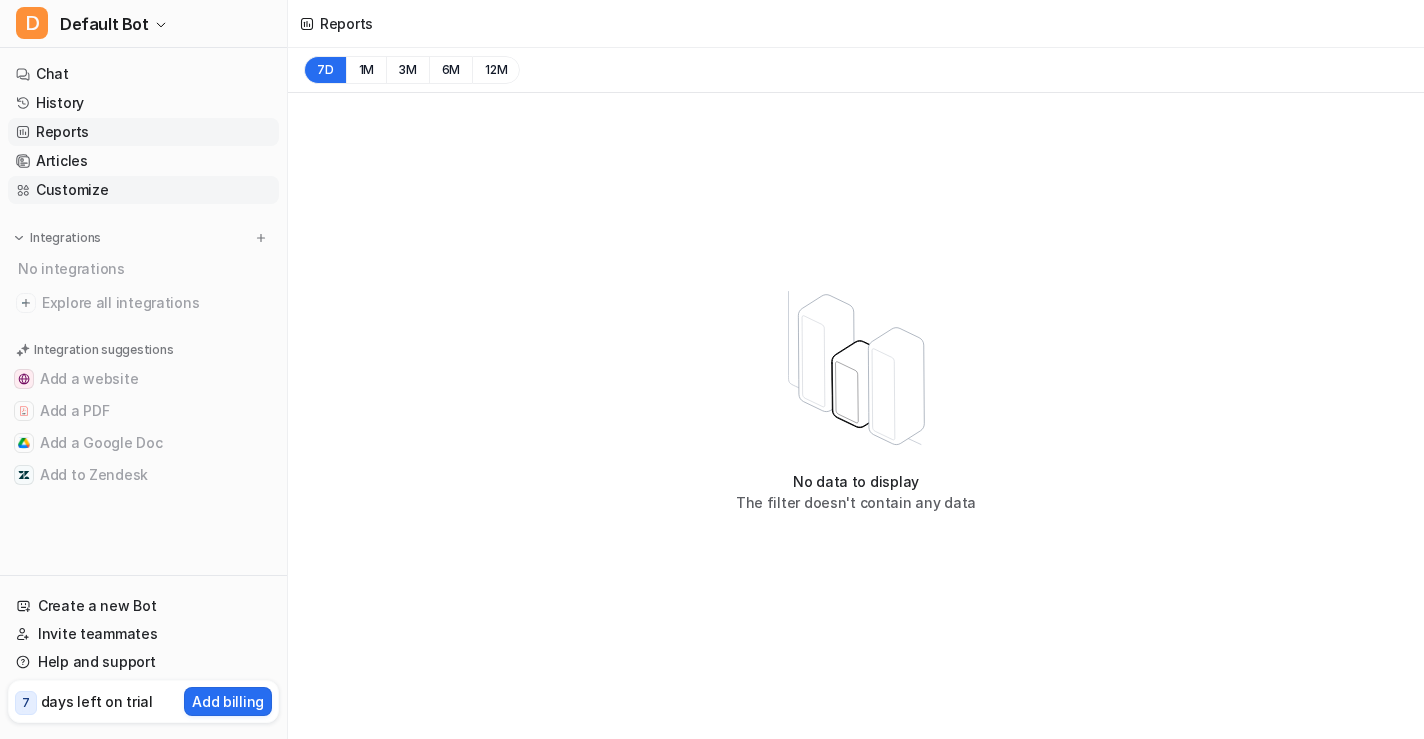 click on "Customize" at bounding box center (143, 190) 